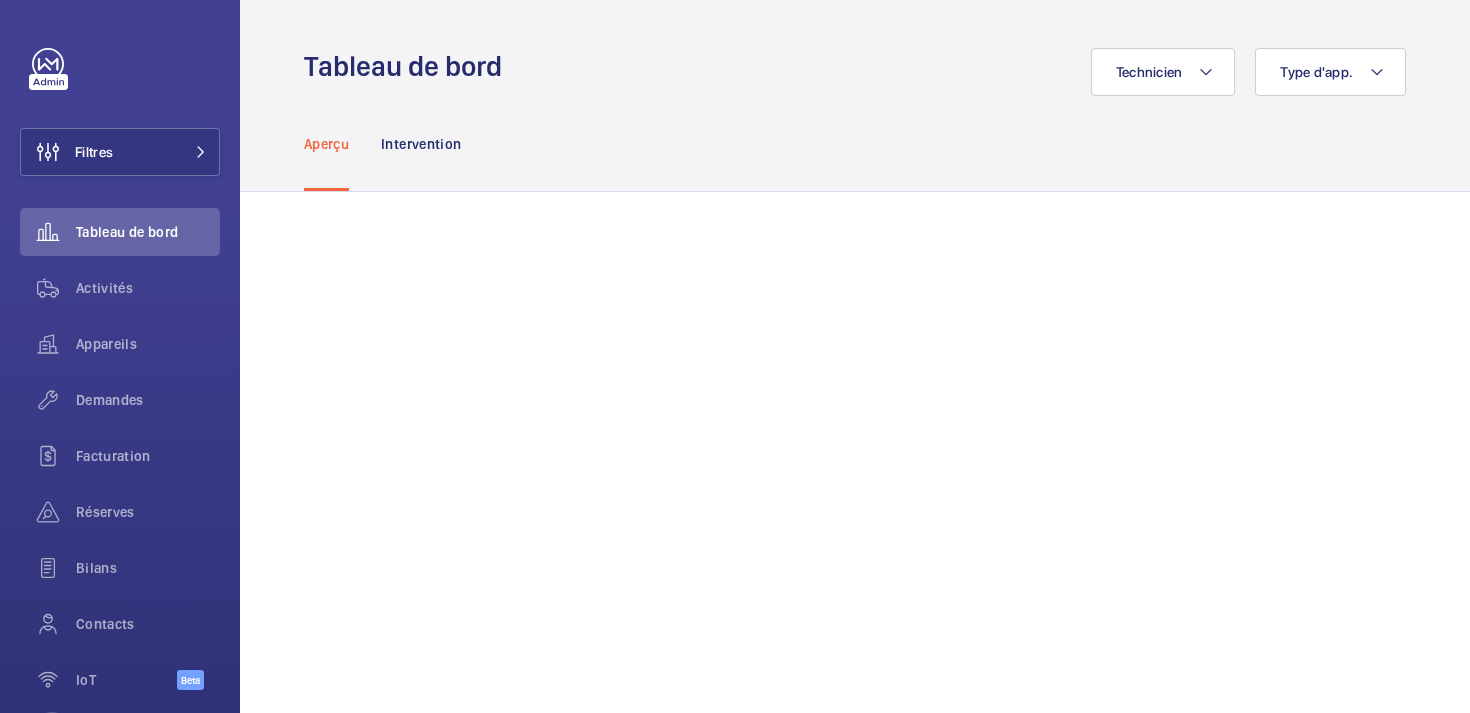 scroll, scrollTop: 0, scrollLeft: 0, axis: both 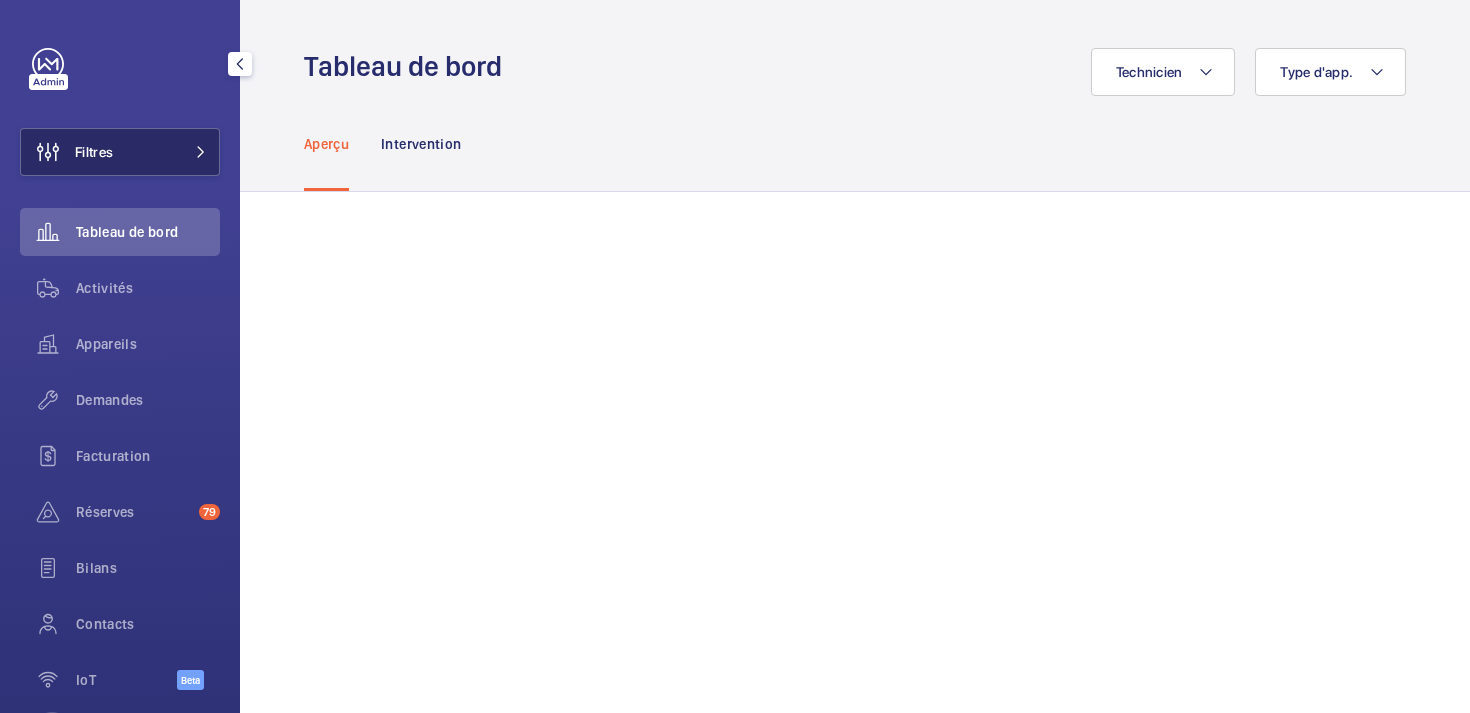 click on "Filtres" 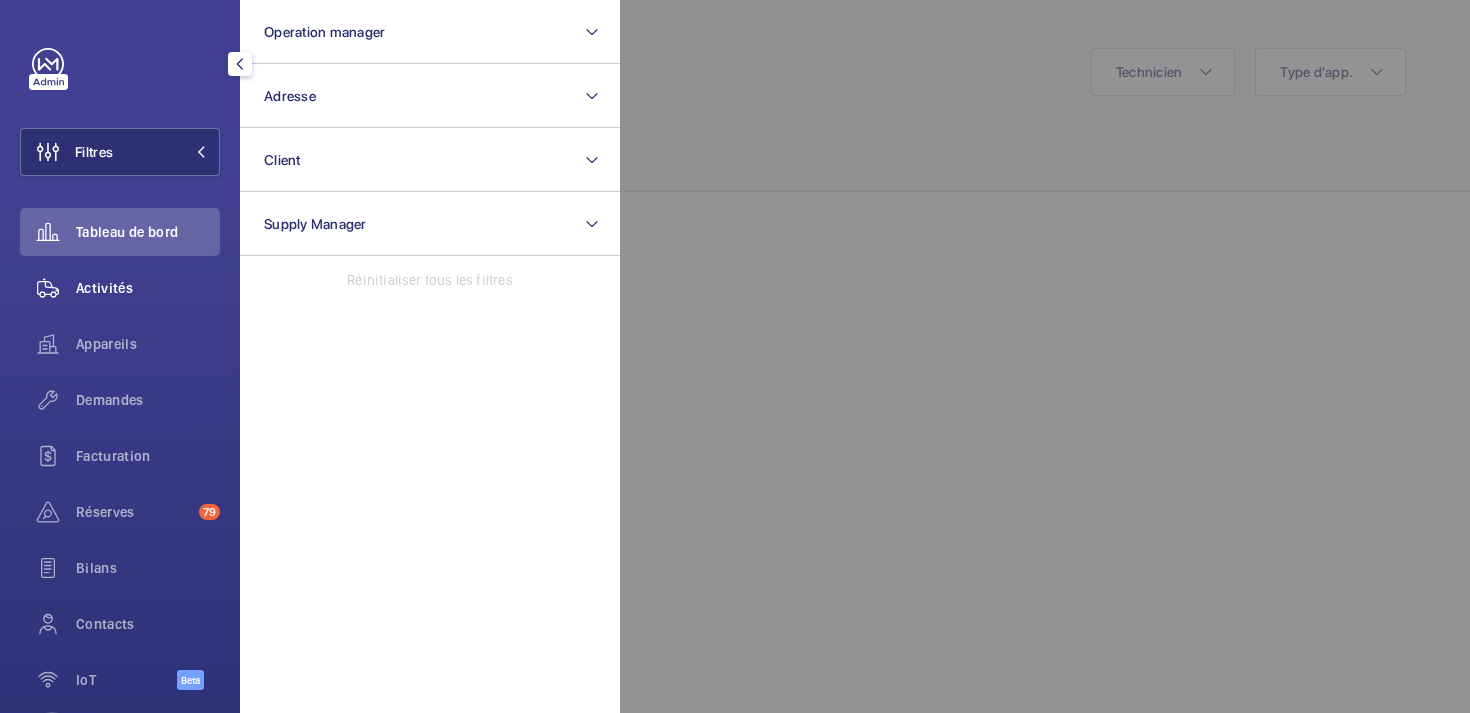 click on "Activités" 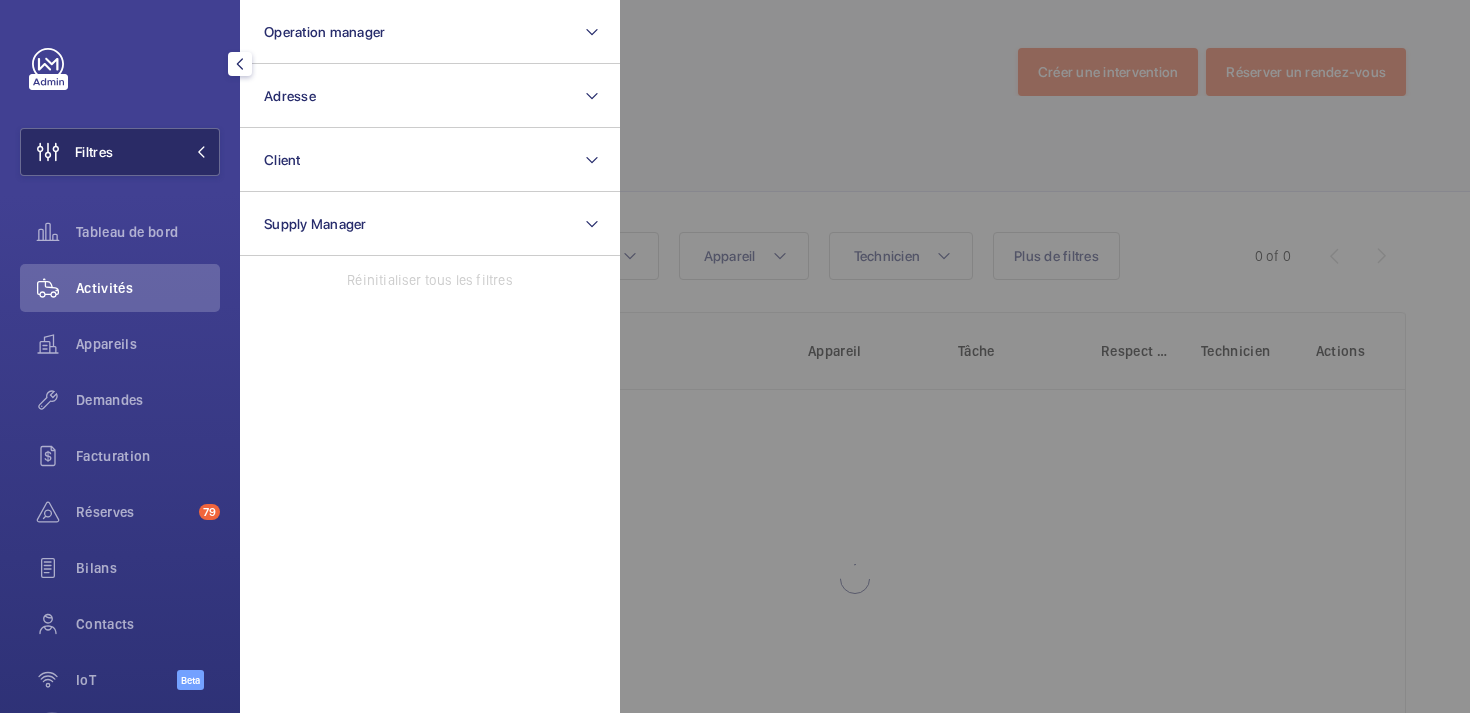 click on "Filtres" 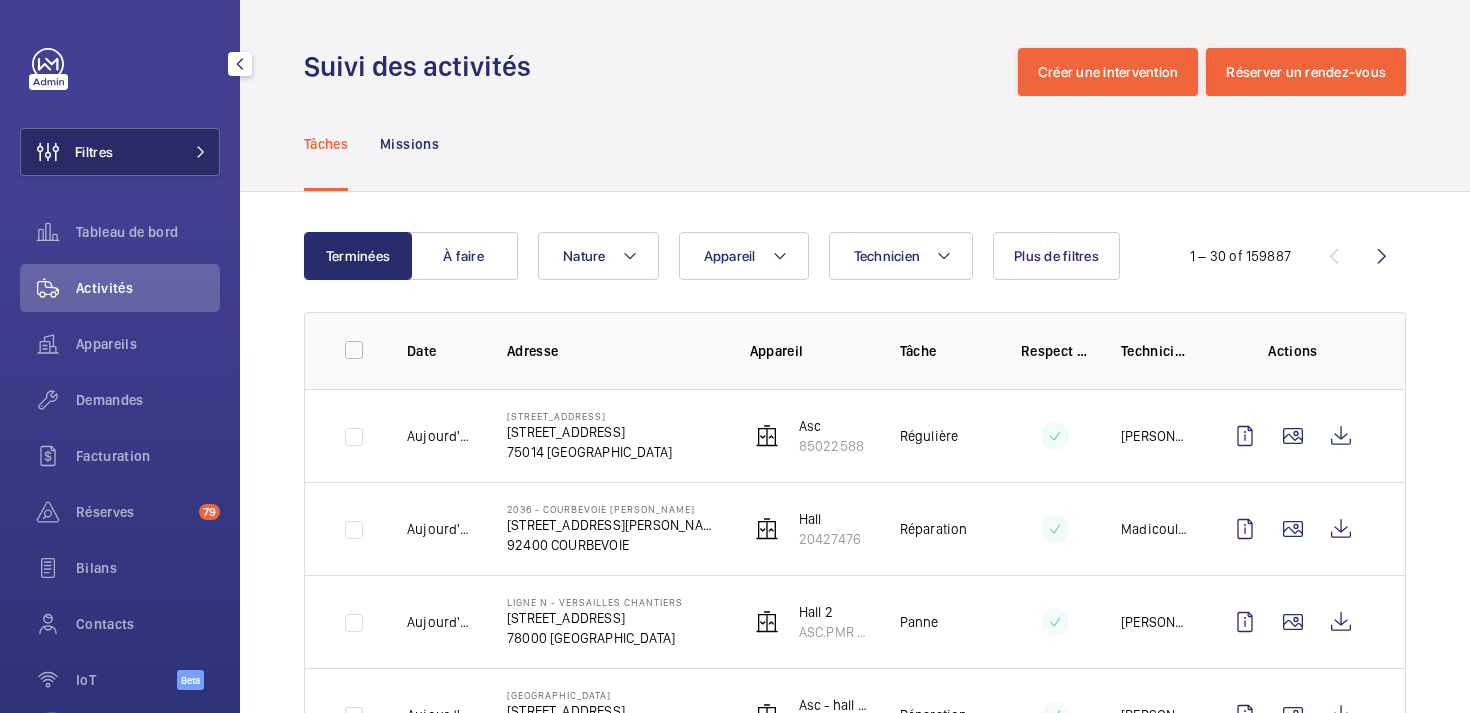 click on "Filtres" 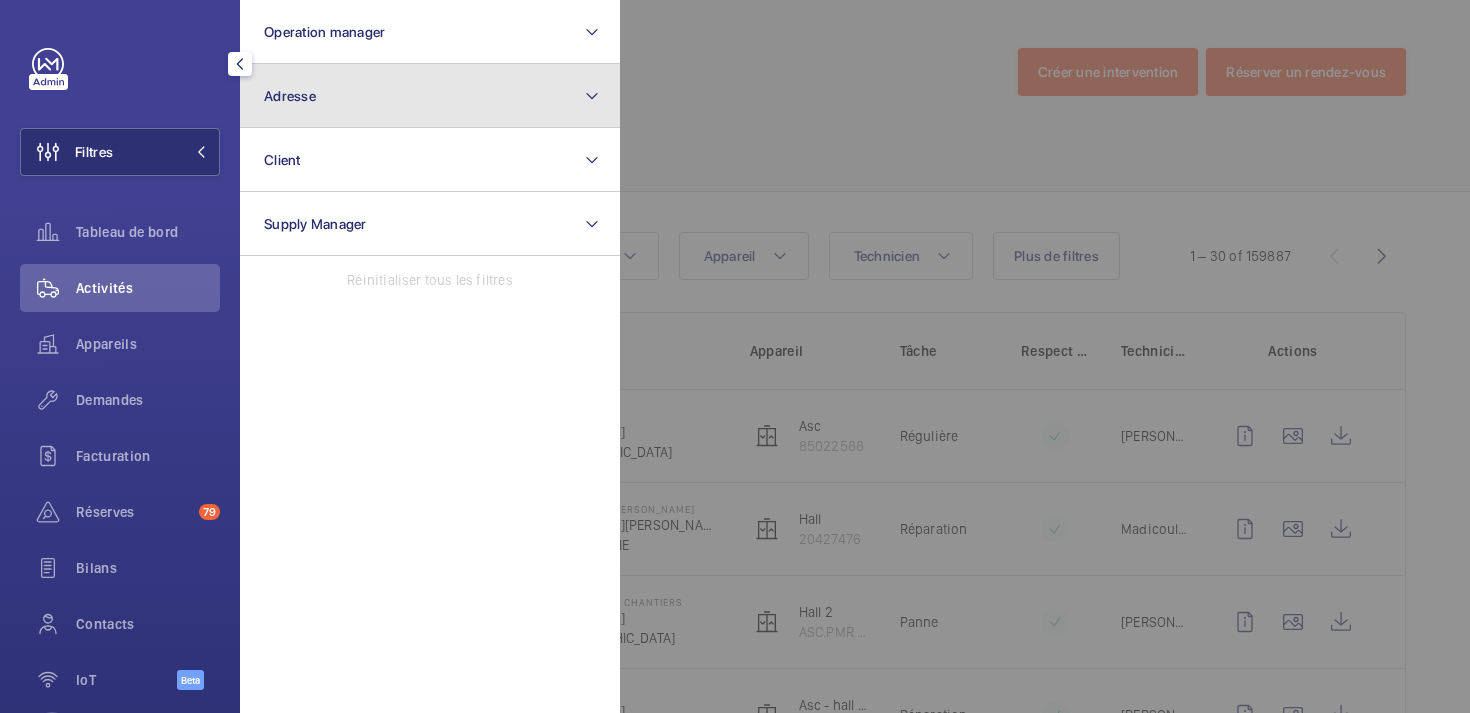 click on "Adresse" 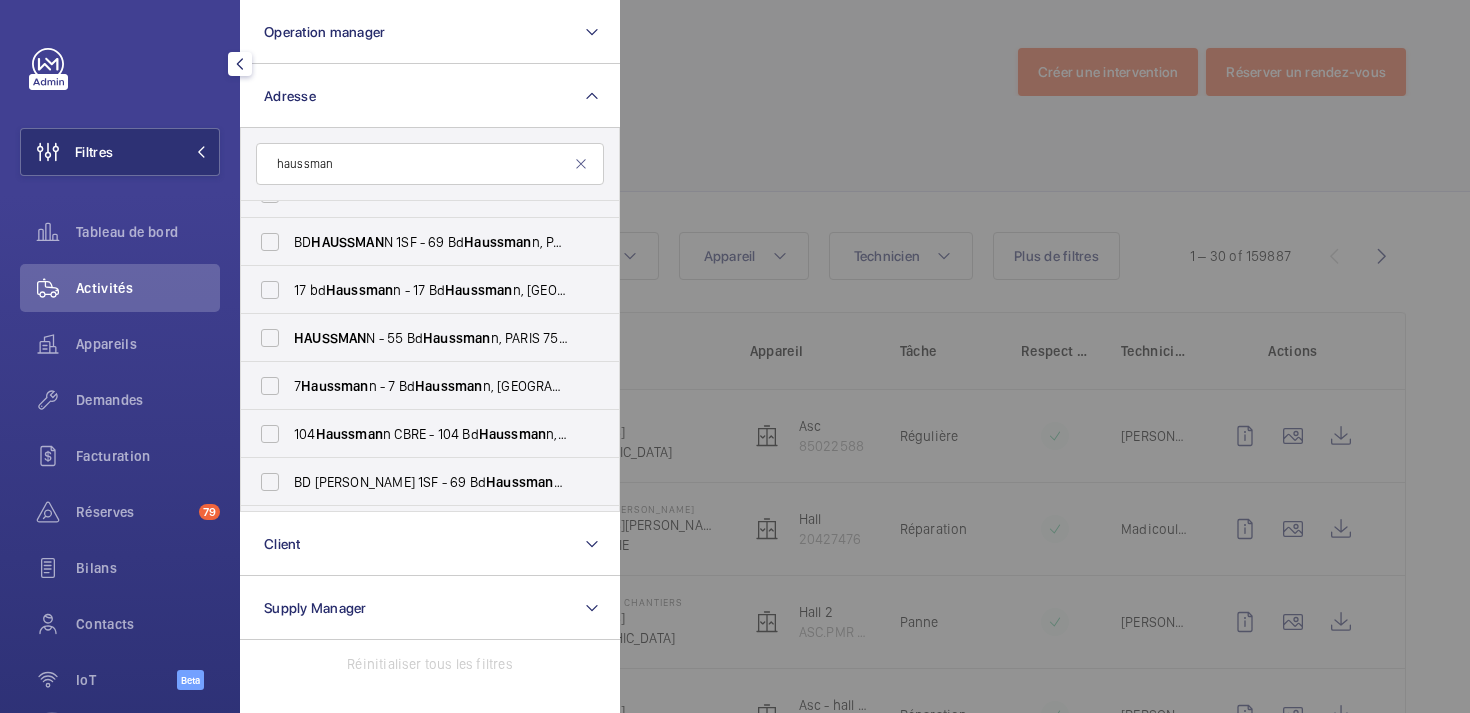 scroll, scrollTop: 0, scrollLeft: 0, axis: both 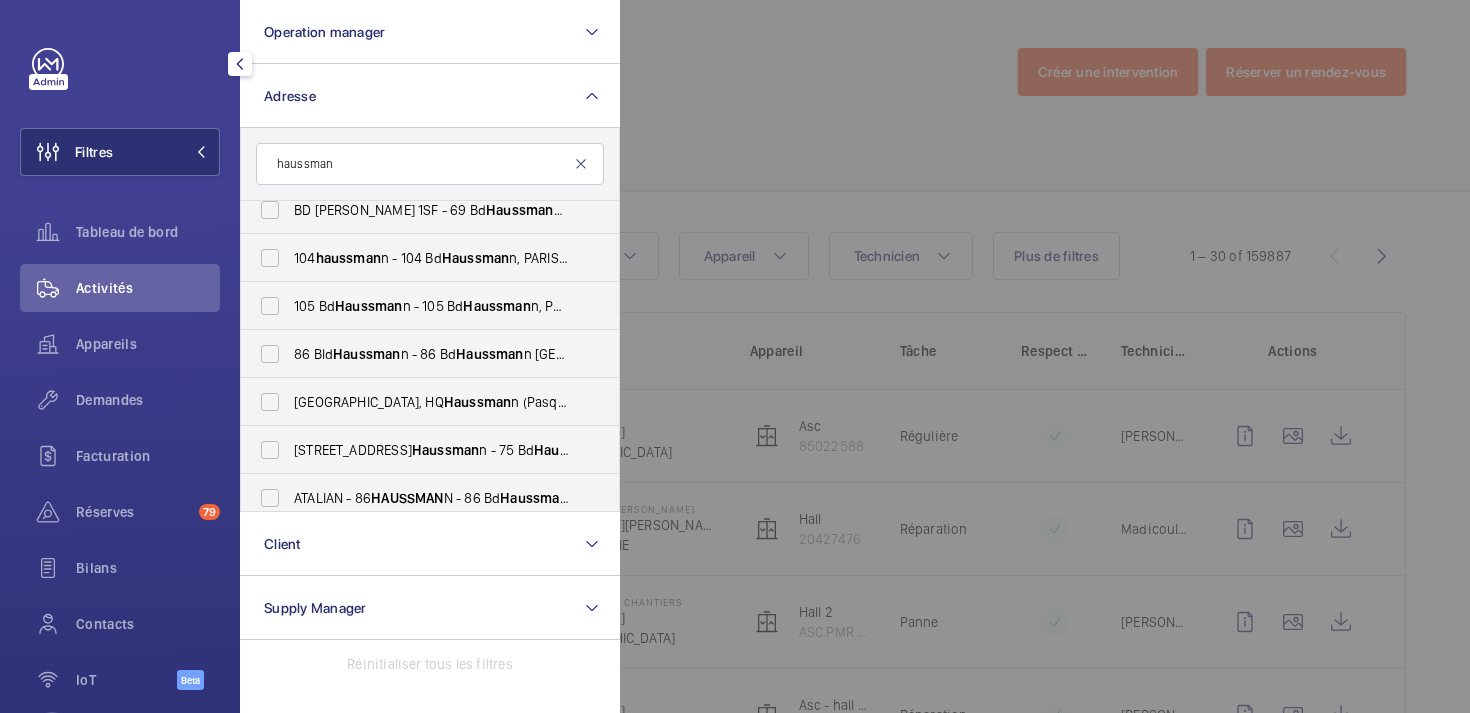 type on "haussman" 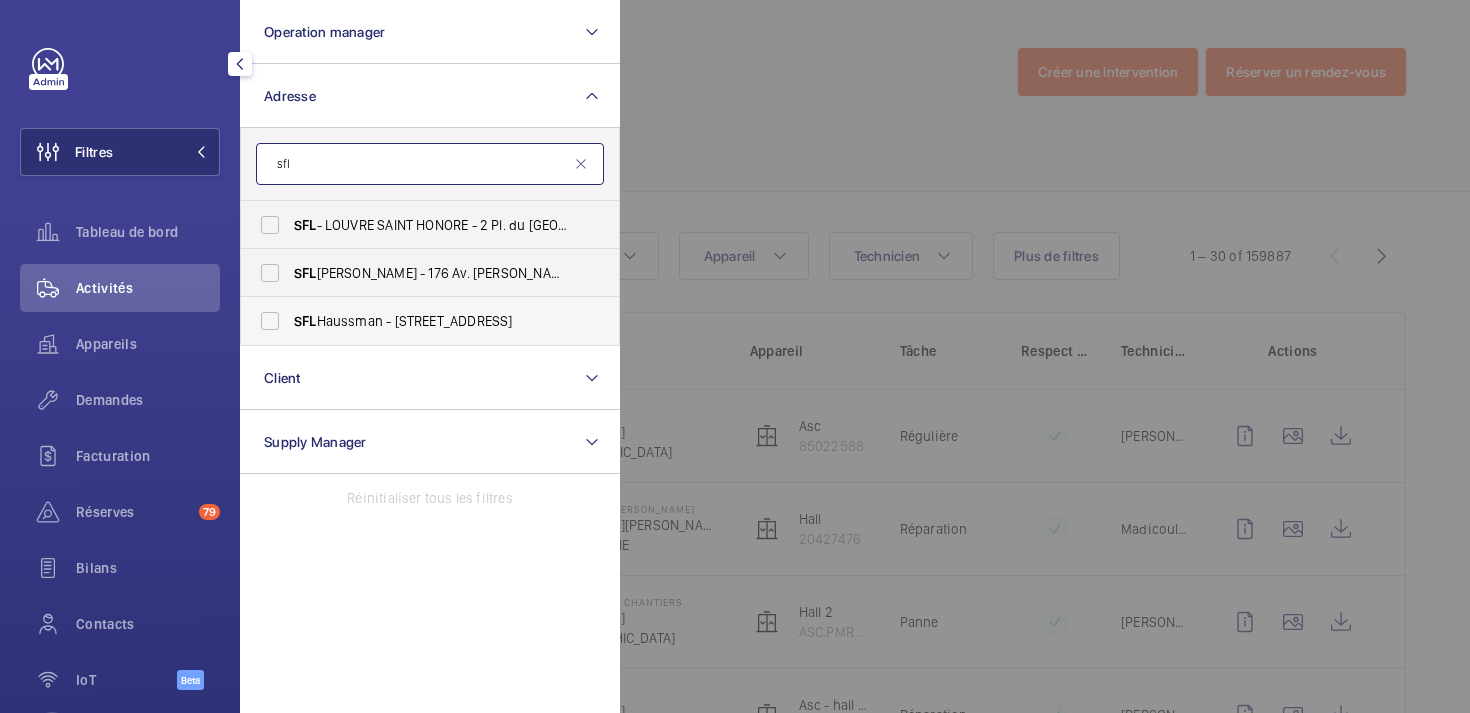type on "sfl" 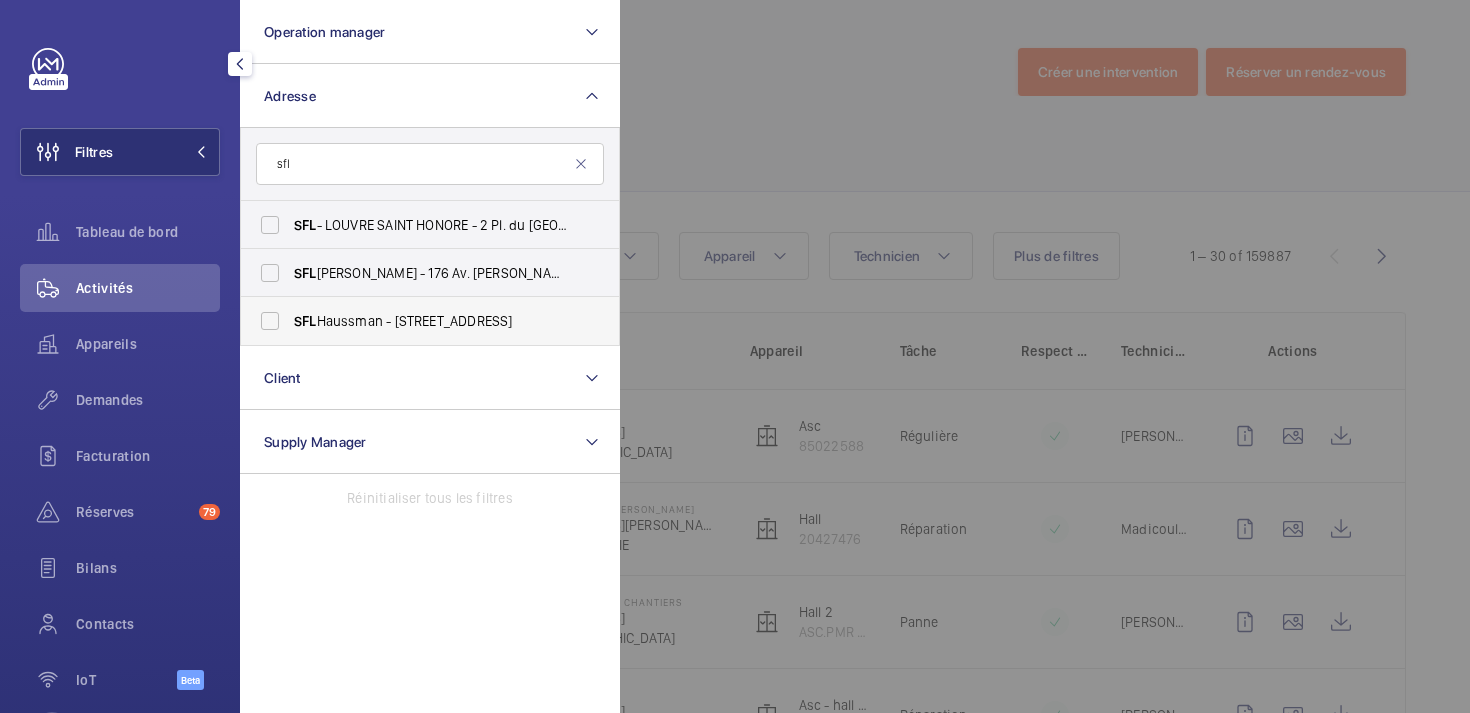click on "SFL  Haussman - [STREET_ADDRESS]" at bounding box center (415, 321) 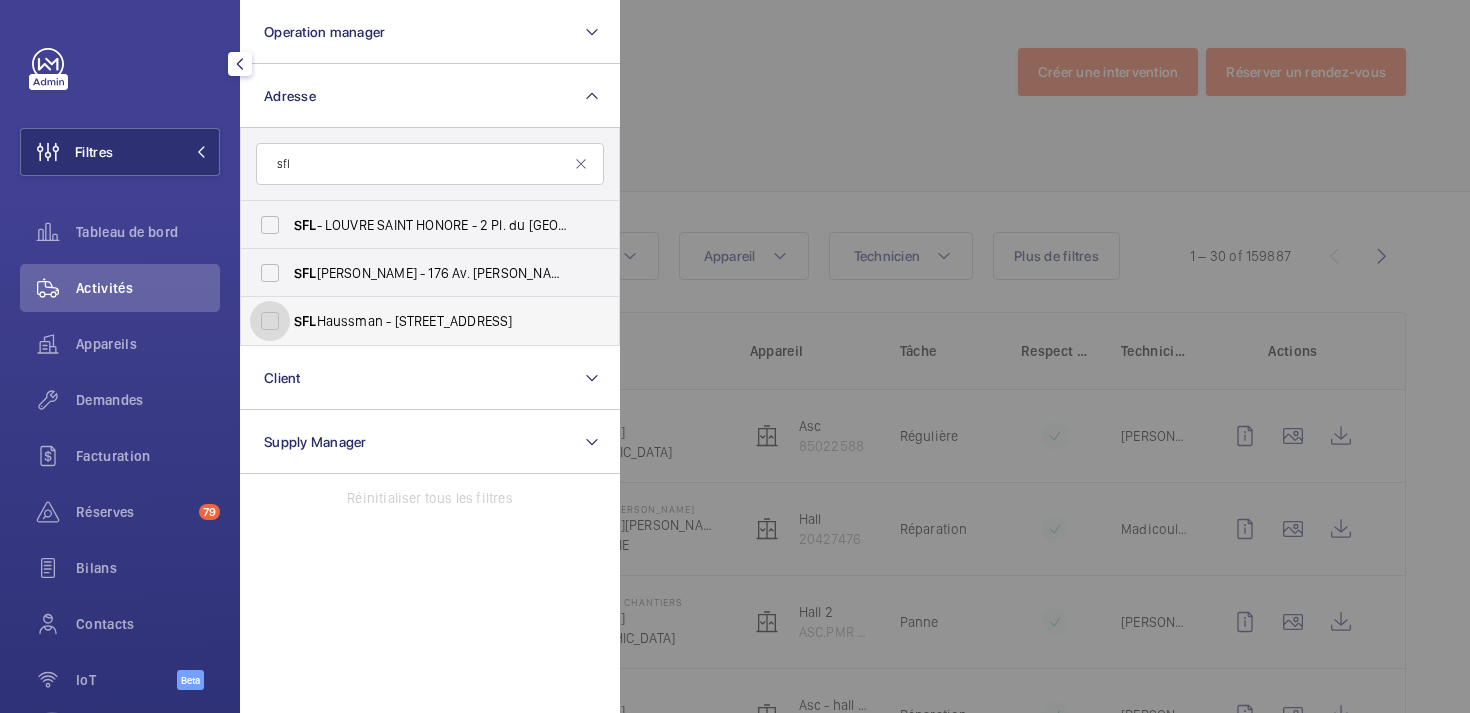 click on "SFL  Haussman - [STREET_ADDRESS]" at bounding box center (270, 321) 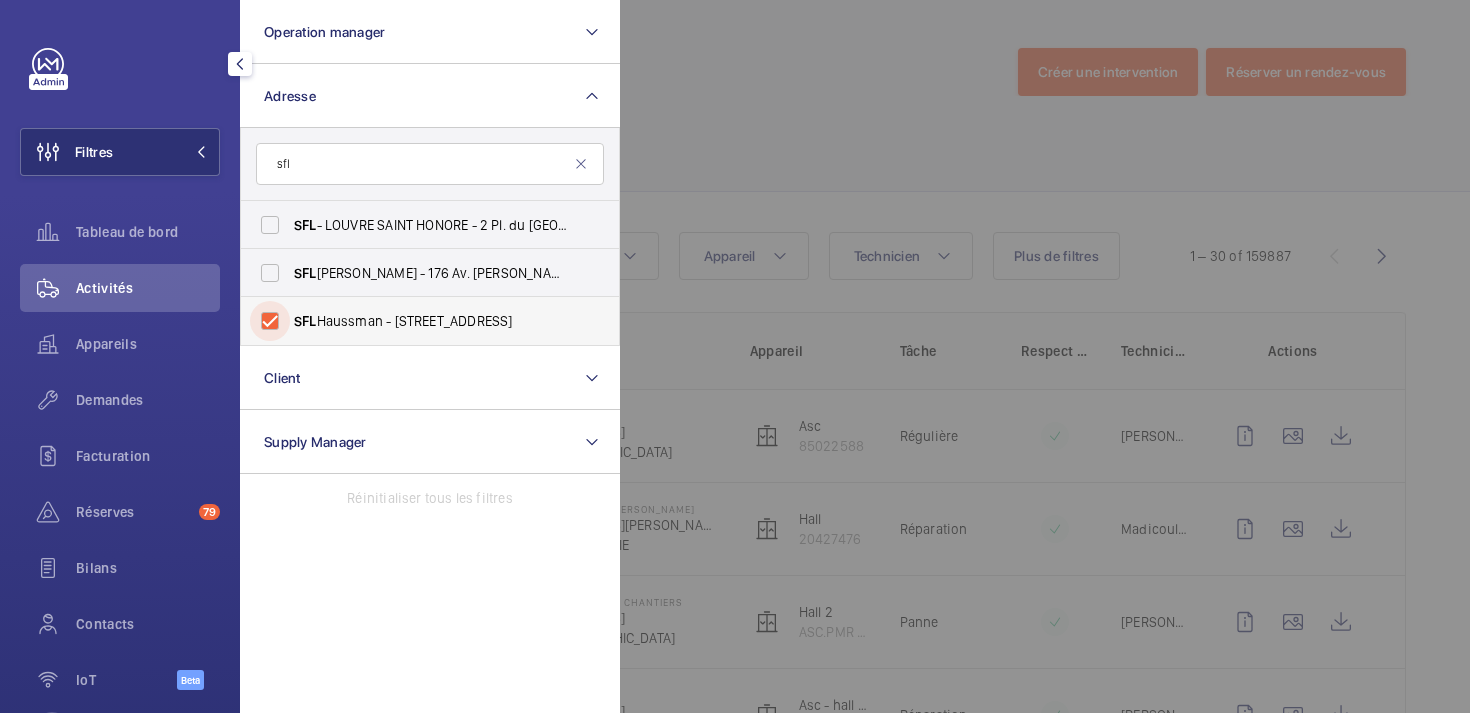 checkbox on "true" 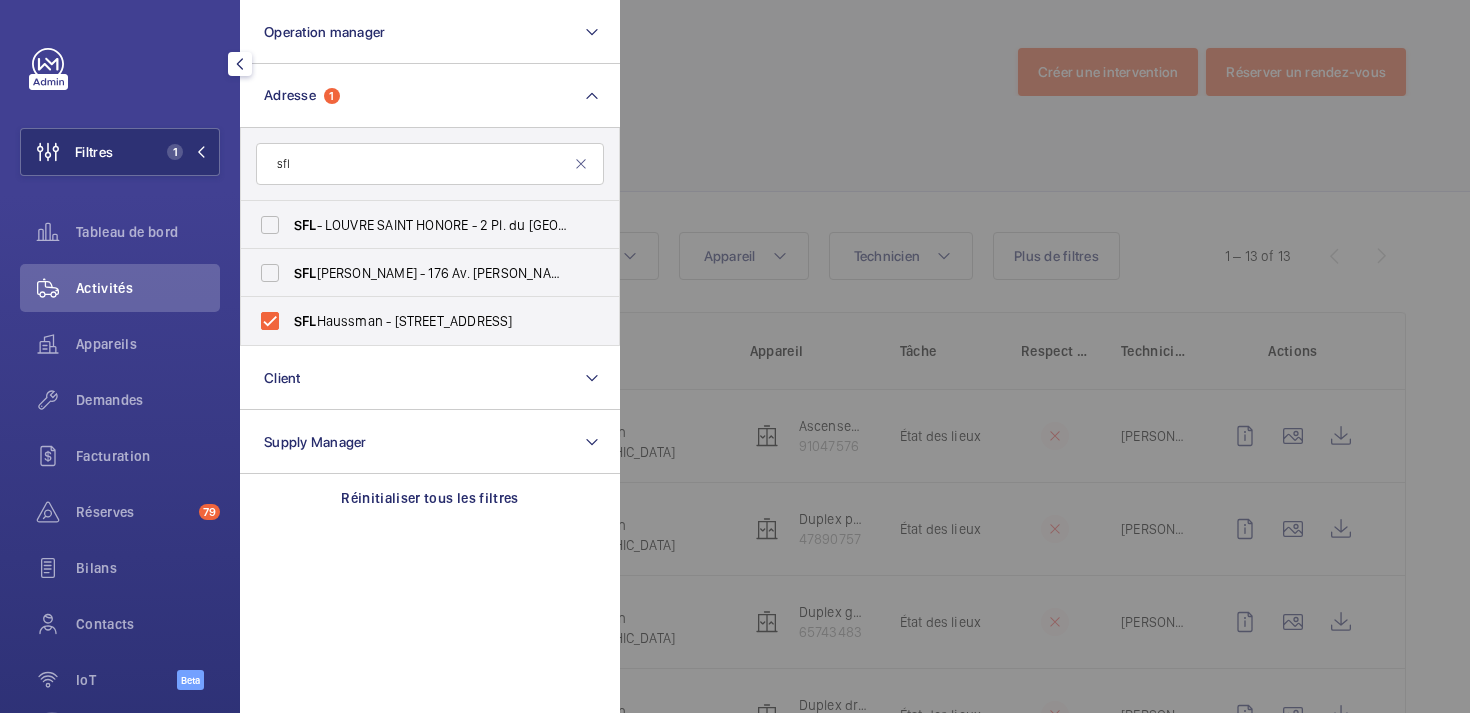 click 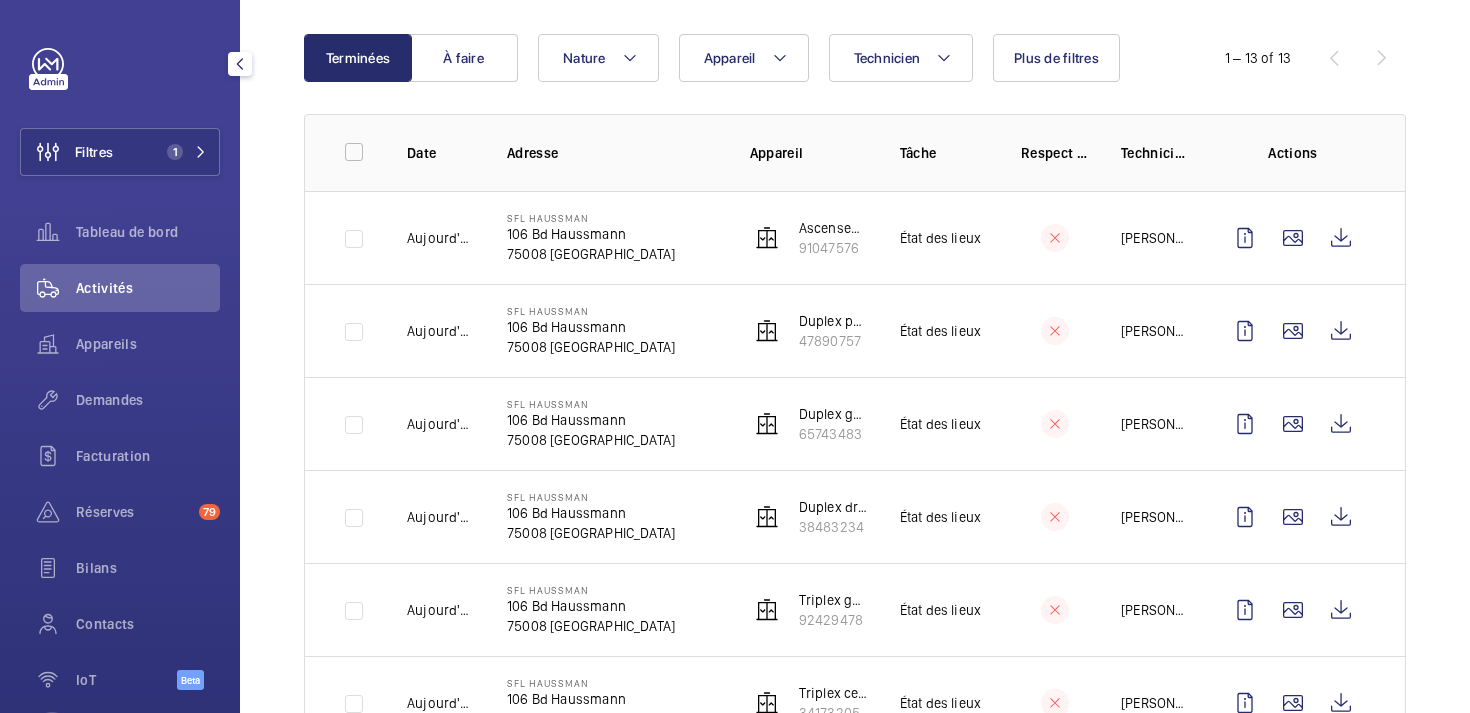 scroll, scrollTop: 184, scrollLeft: 0, axis: vertical 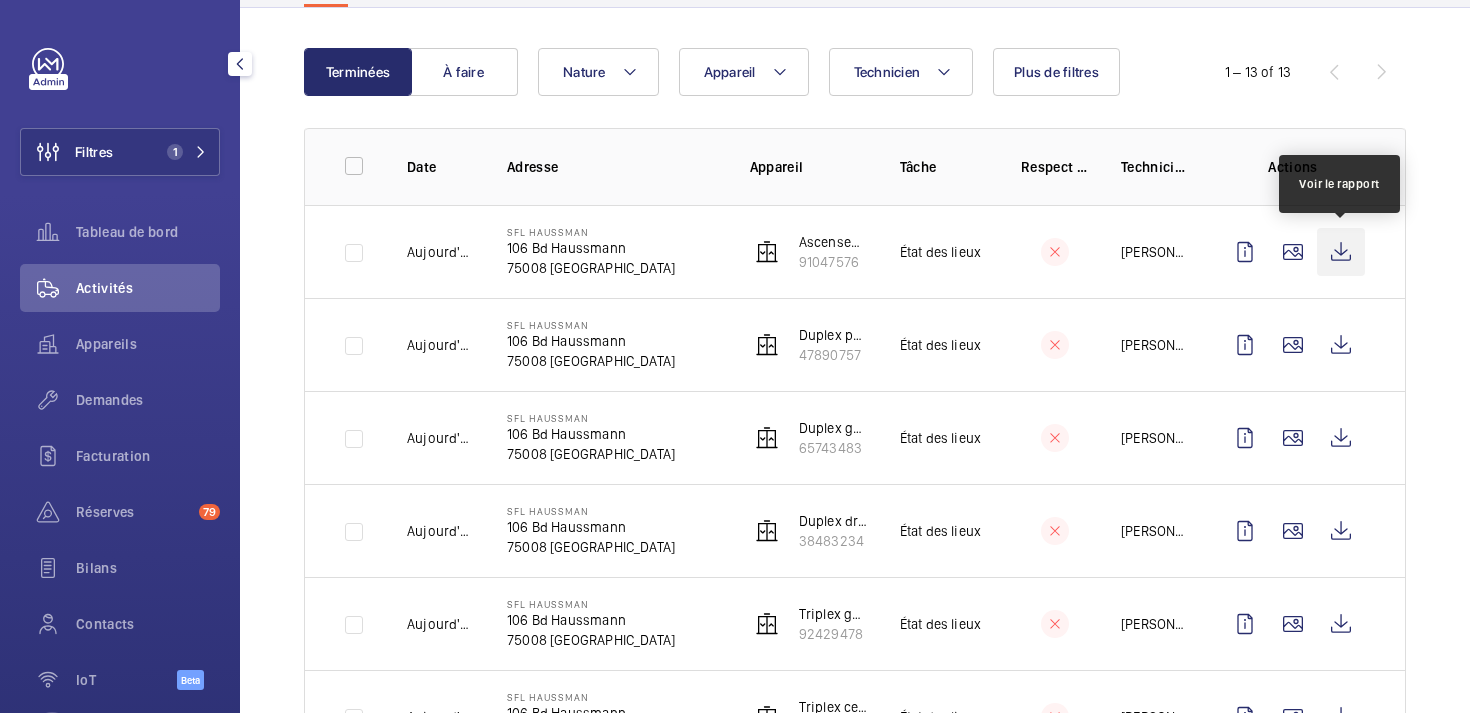 click 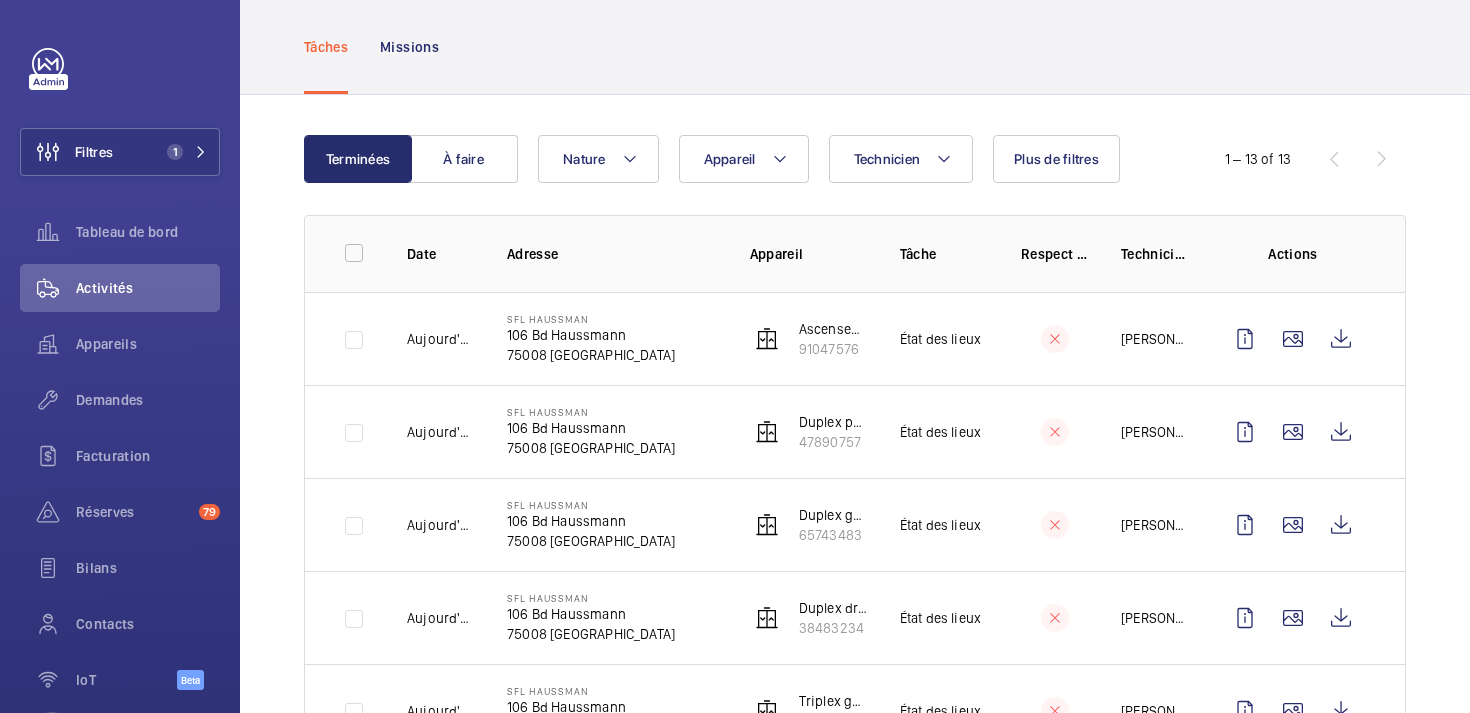 scroll, scrollTop: 125, scrollLeft: 0, axis: vertical 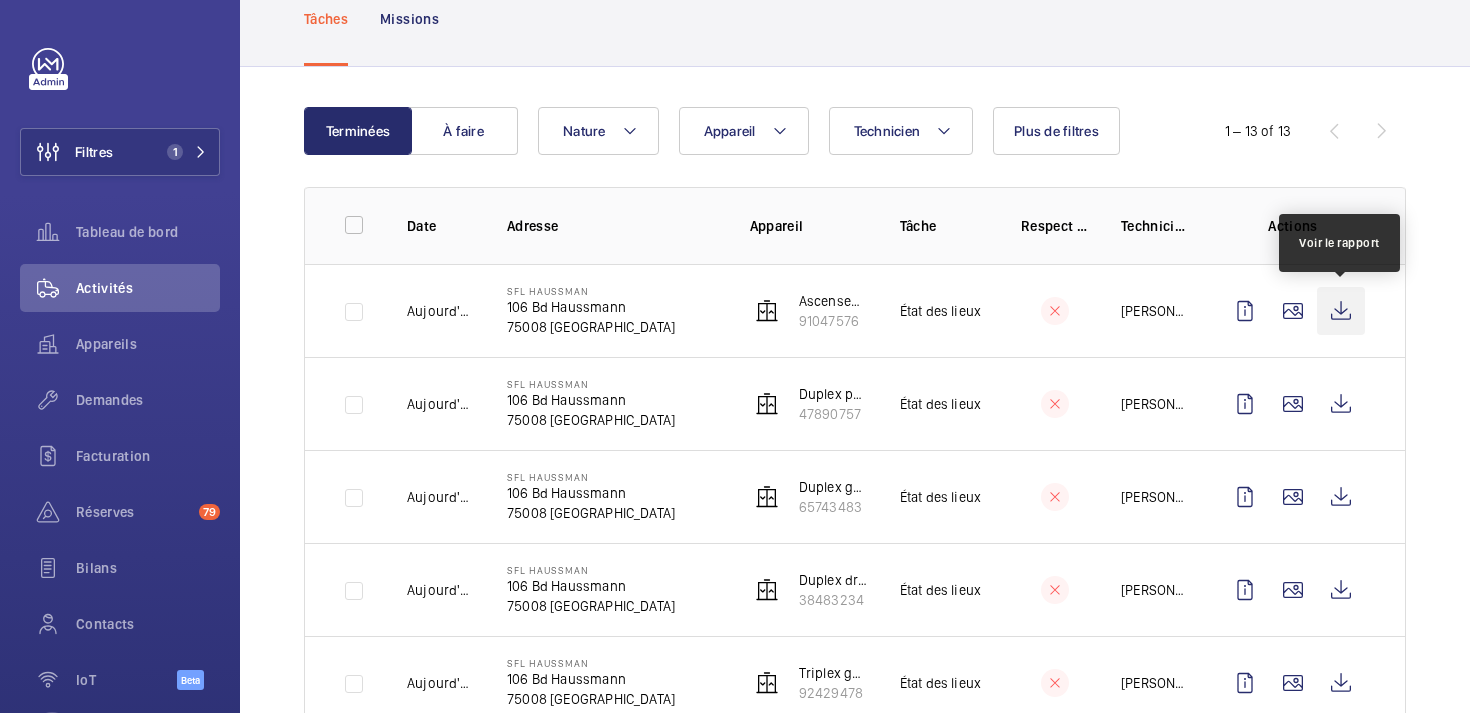 click 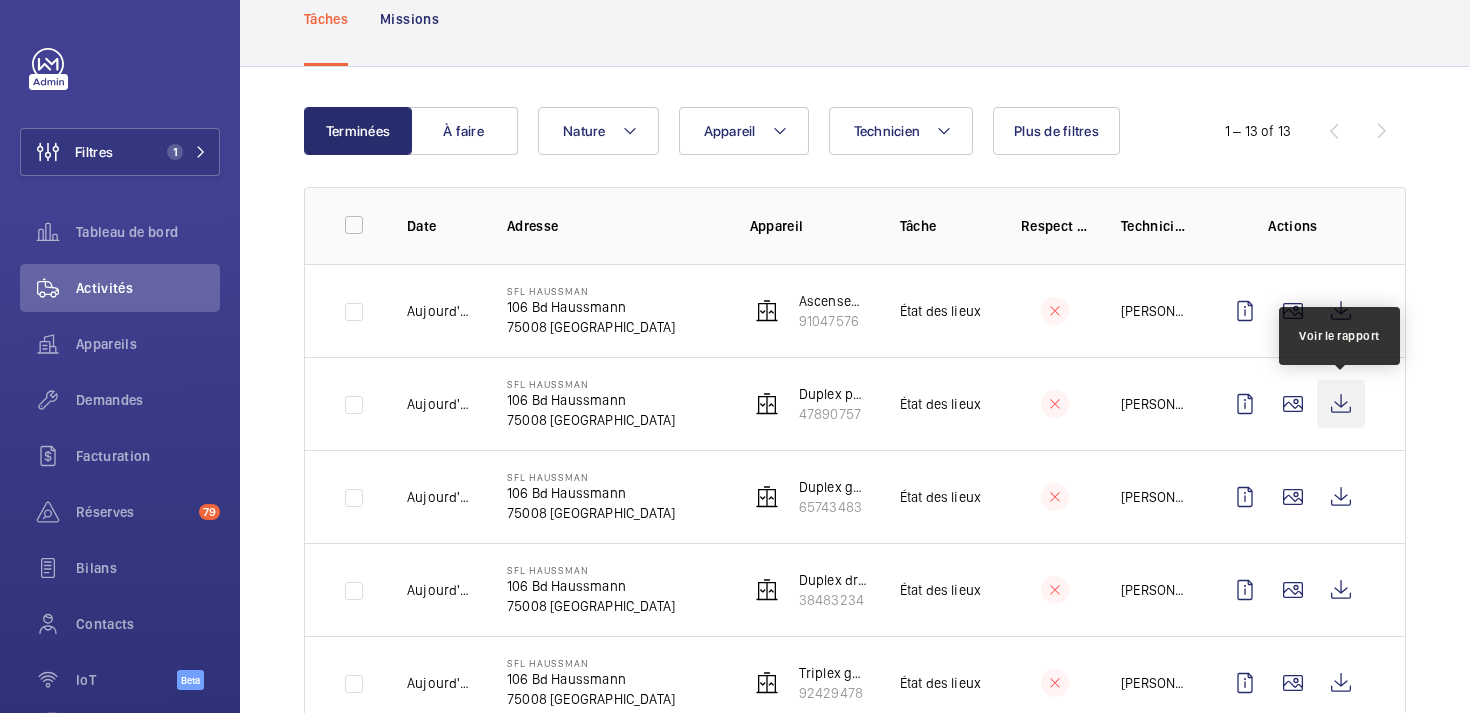 click 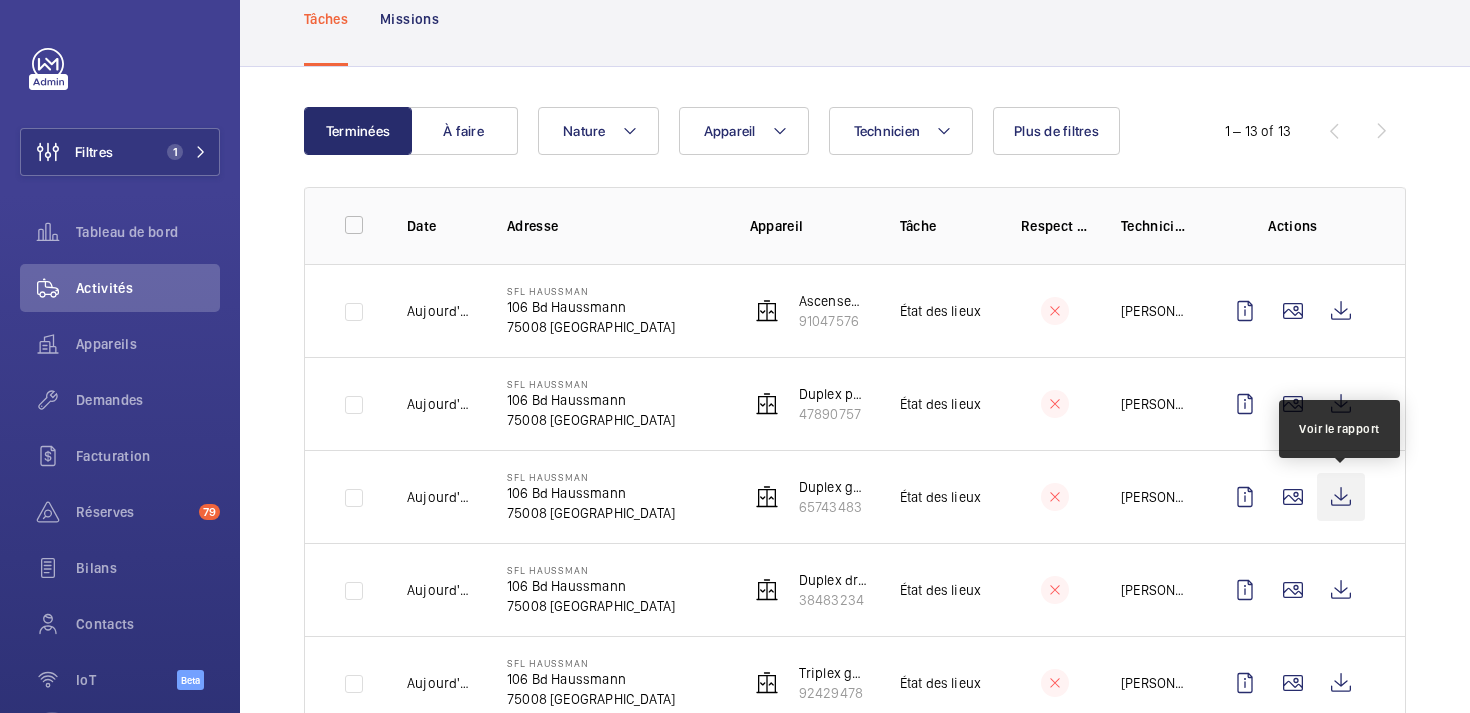 click 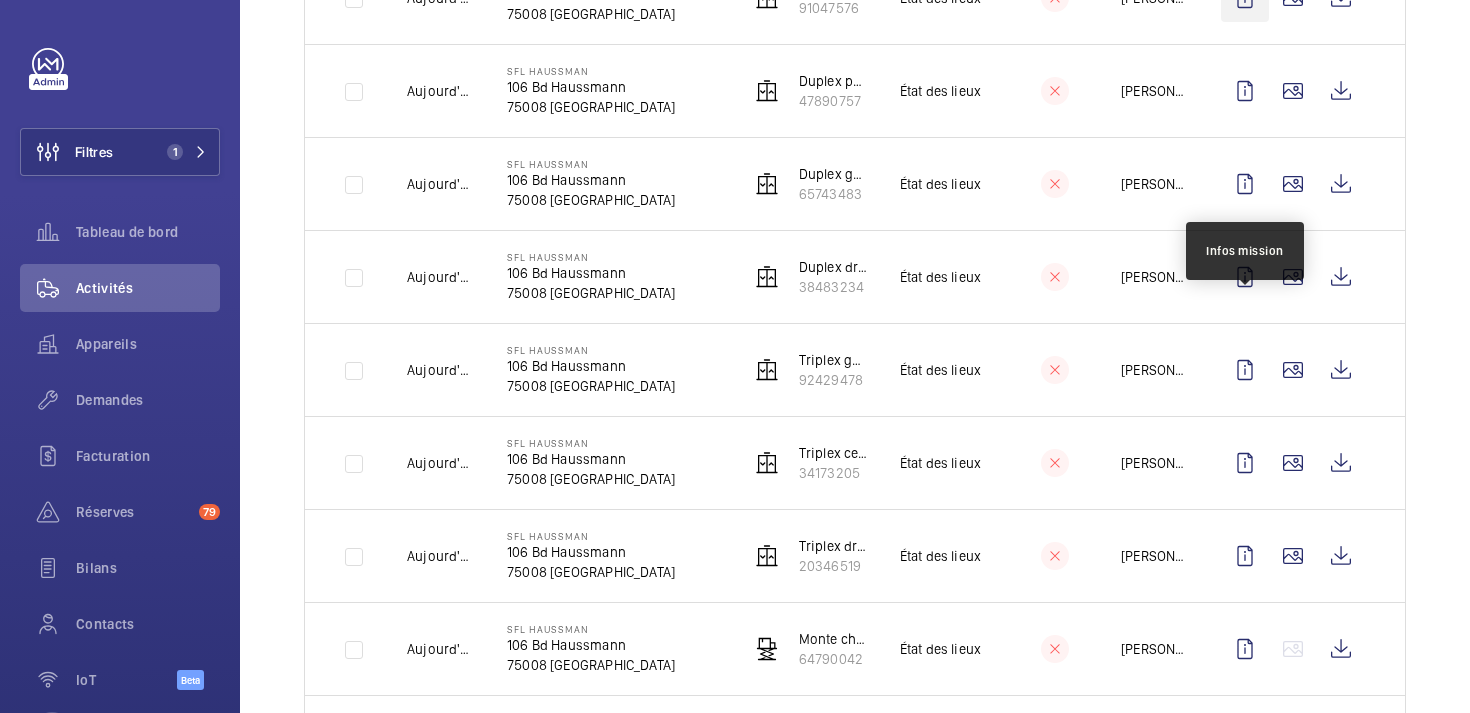 scroll, scrollTop: 460, scrollLeft: 0, axis: vertical 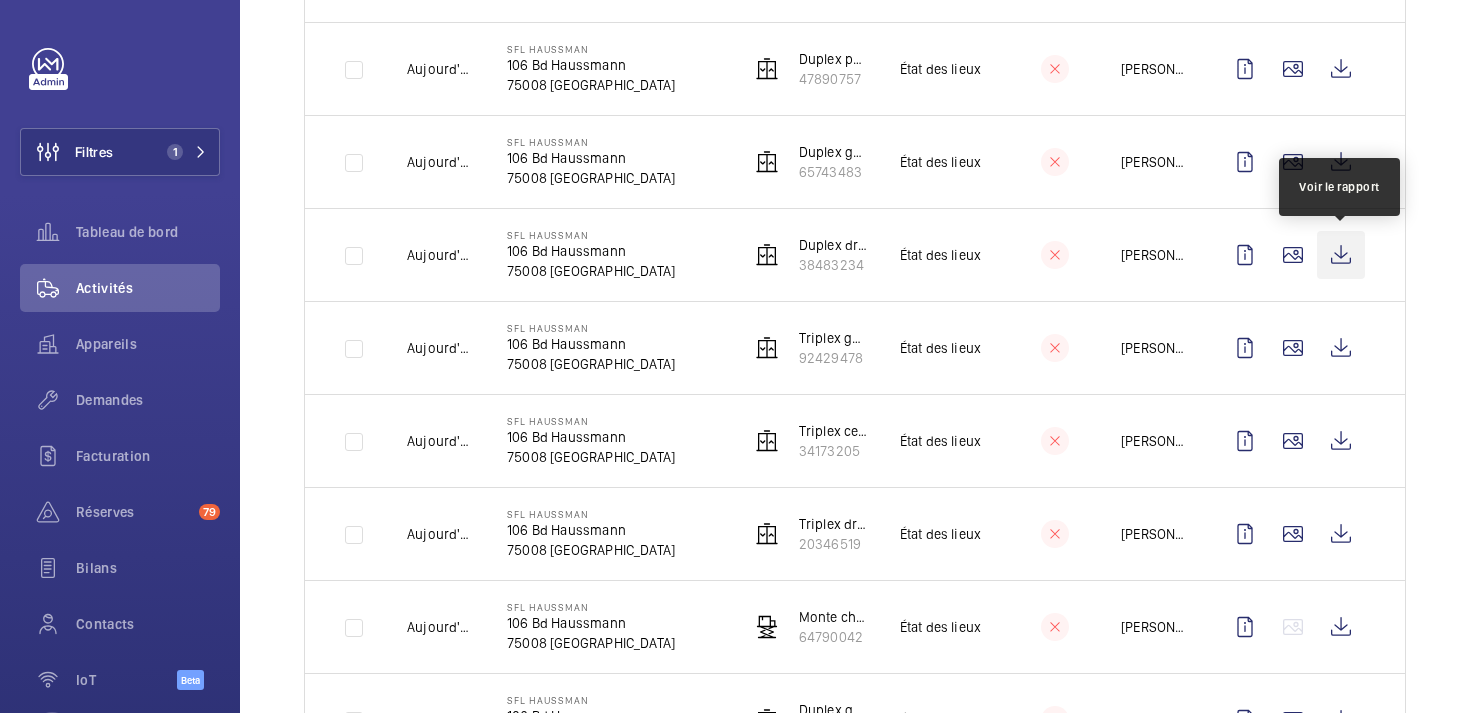 click 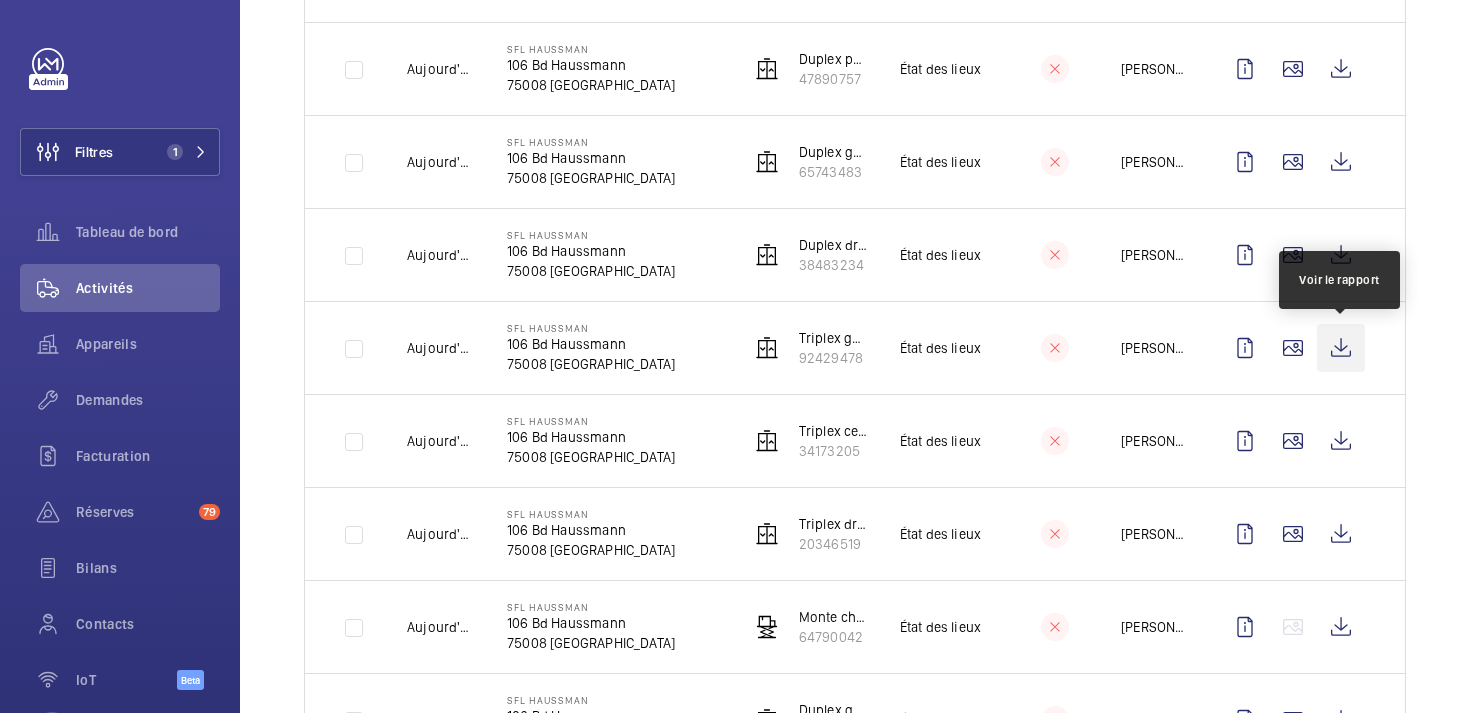 click 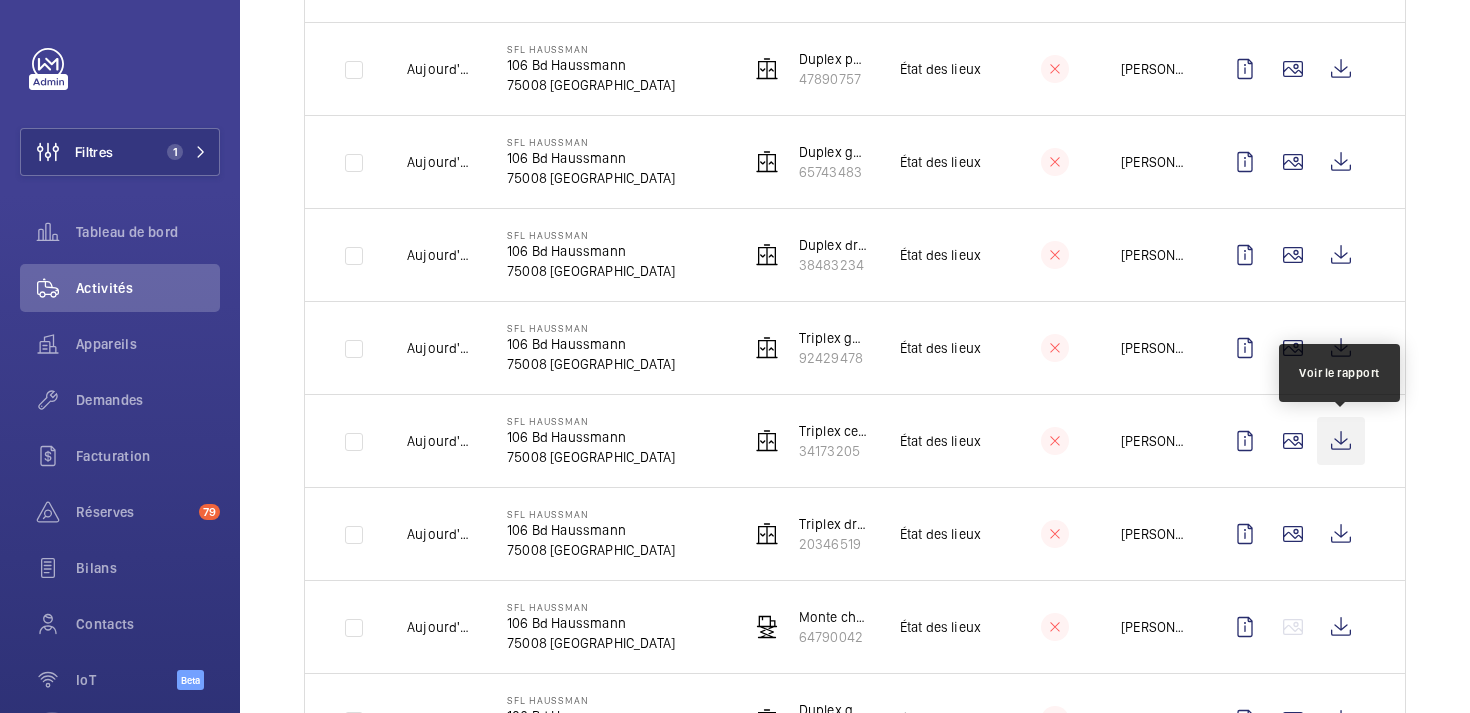 click 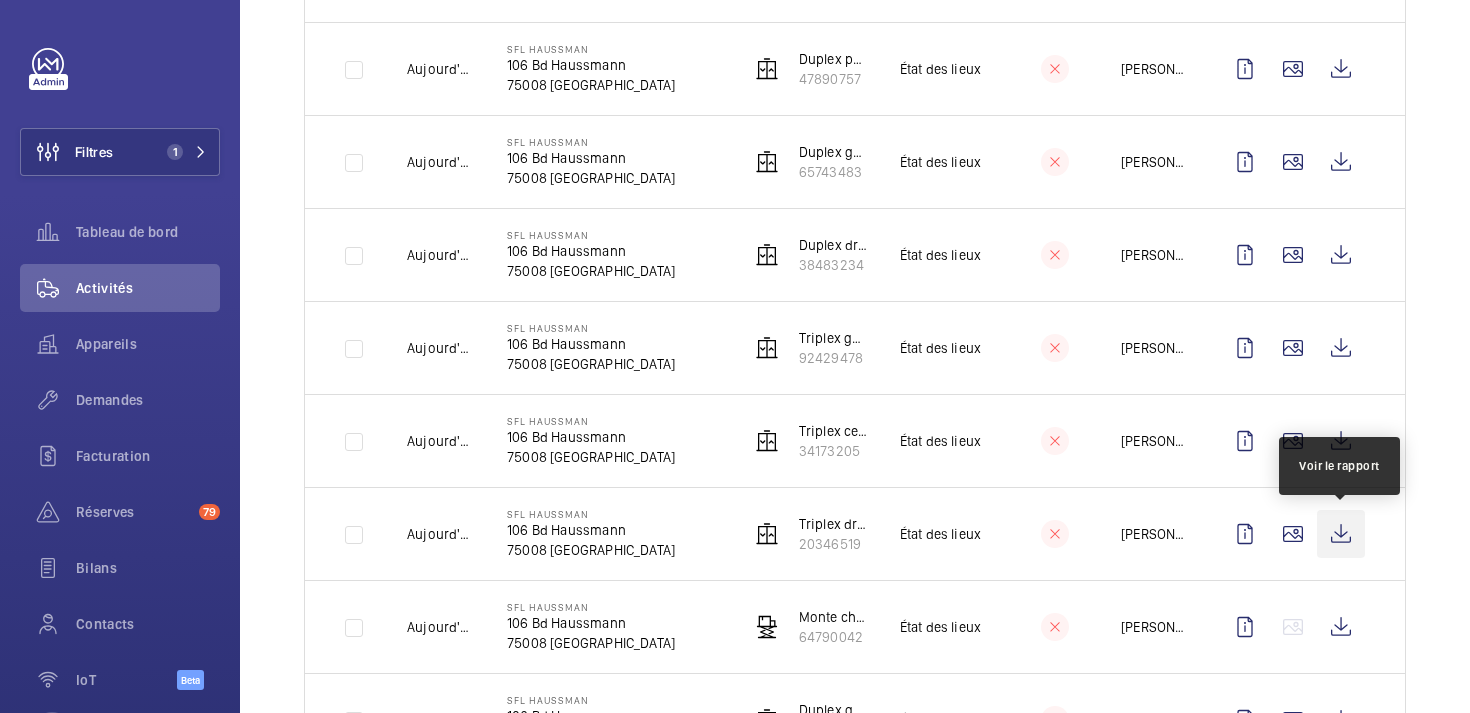 click 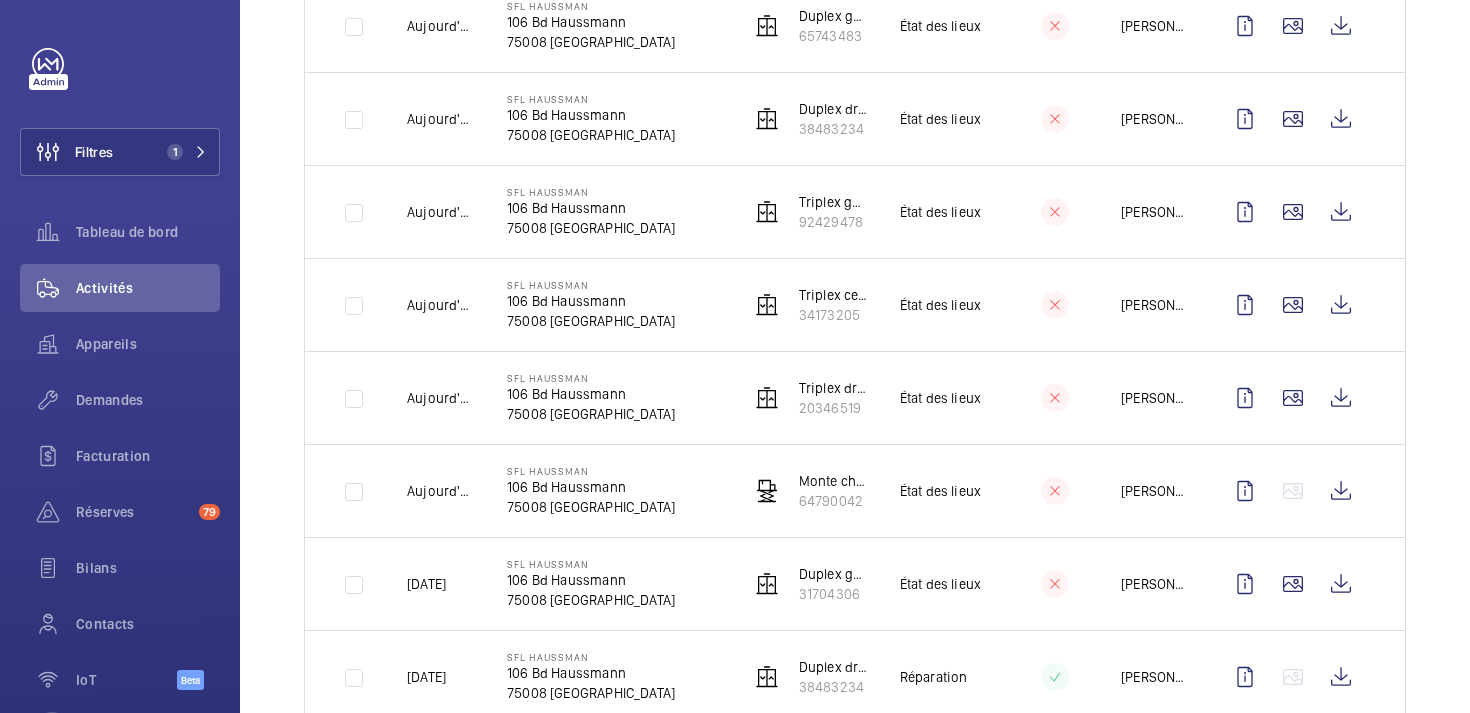 scroll, scrollTop: 608, scrollLeft: 0, axis: vertical 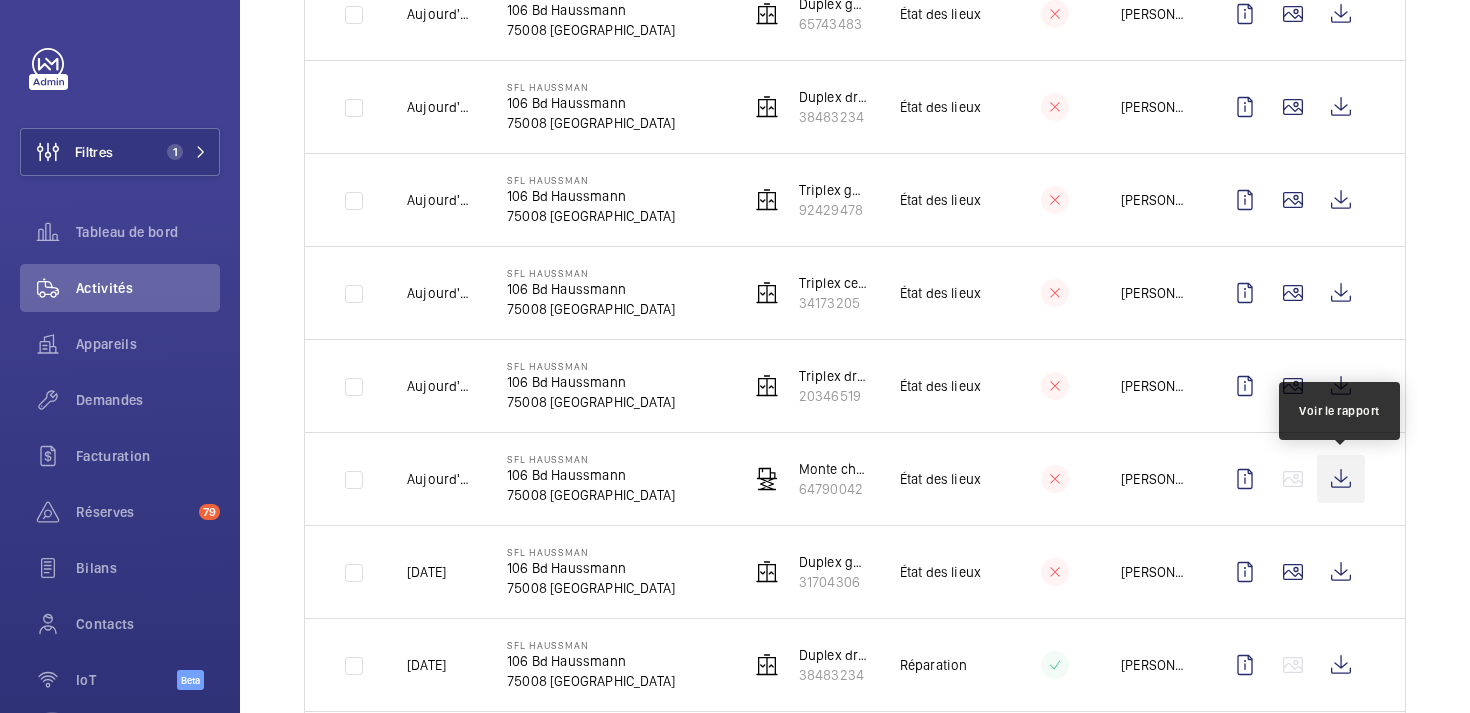 click 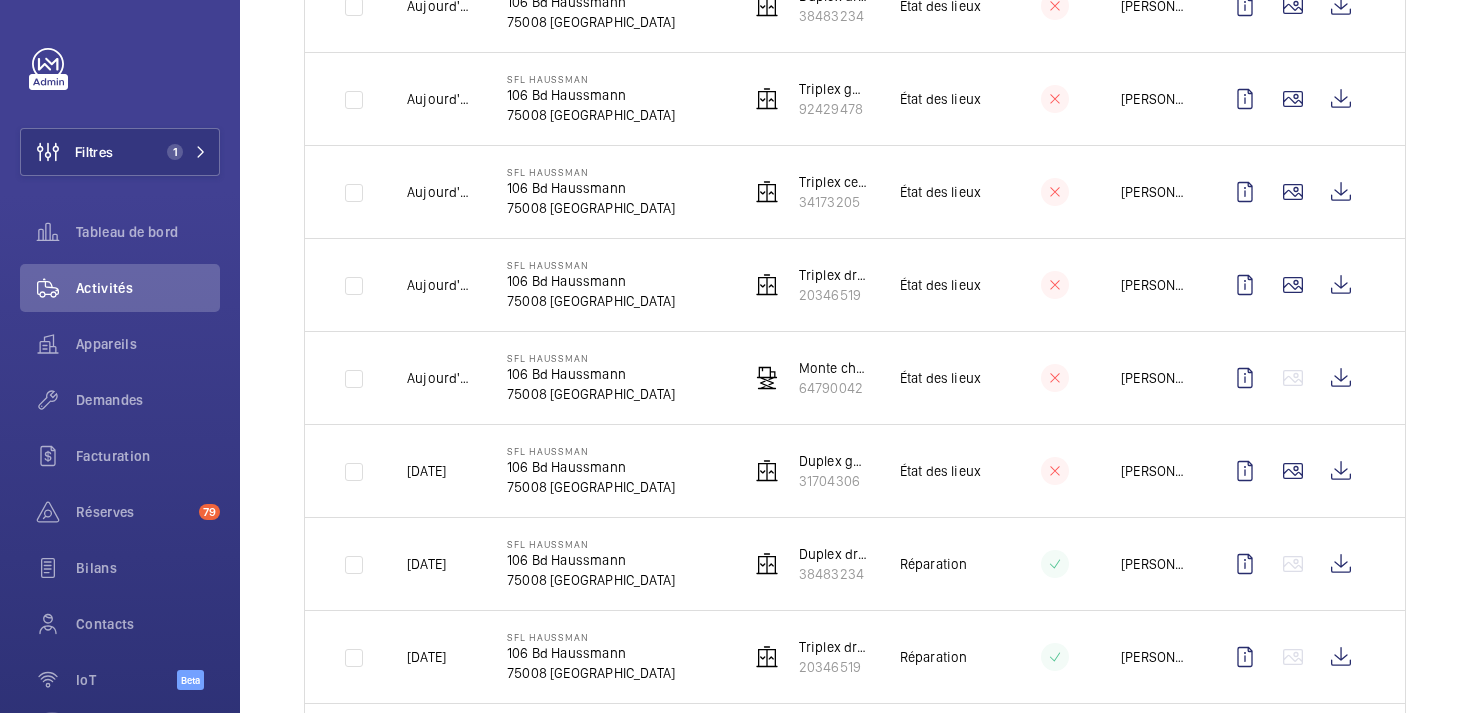 scroll, scrollTop: 715, scrollLeft: 0, axis: vertical 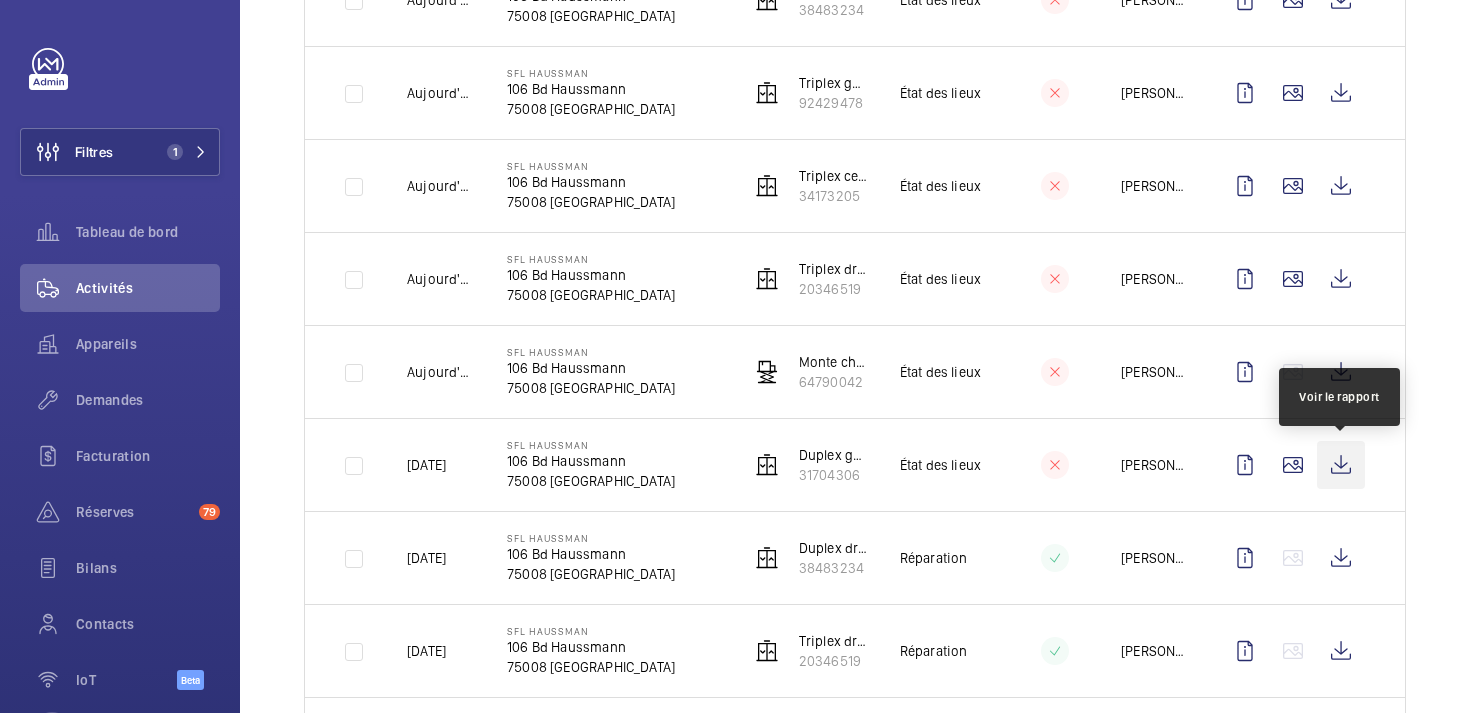 click 